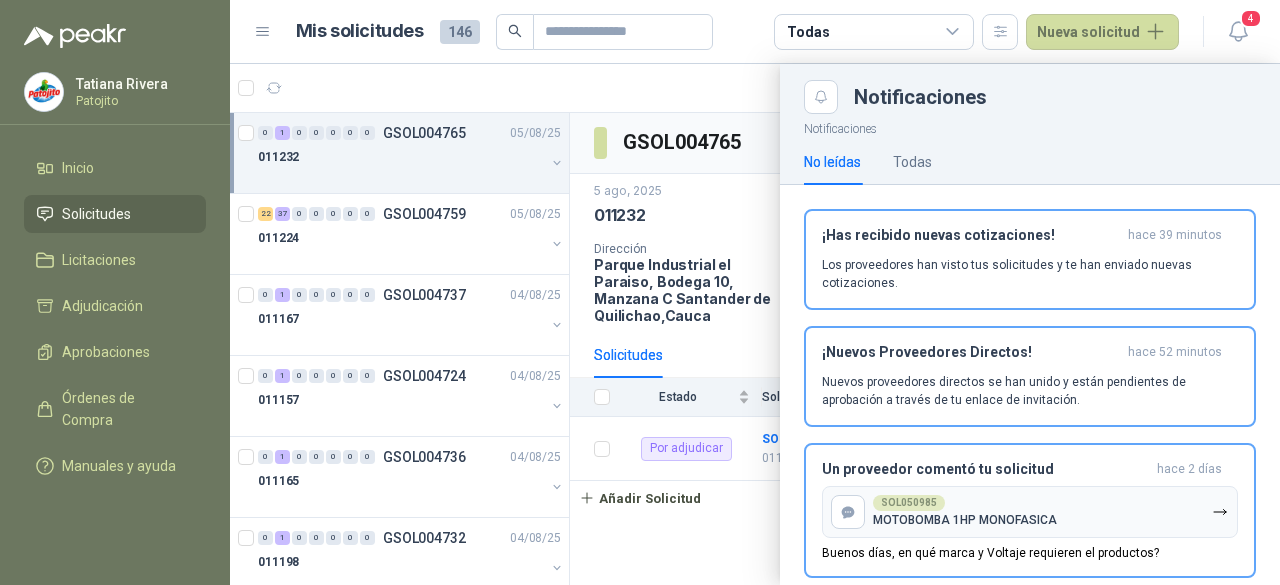 scroll, scrollTop: 0, scrollLeft: 0, axis: both 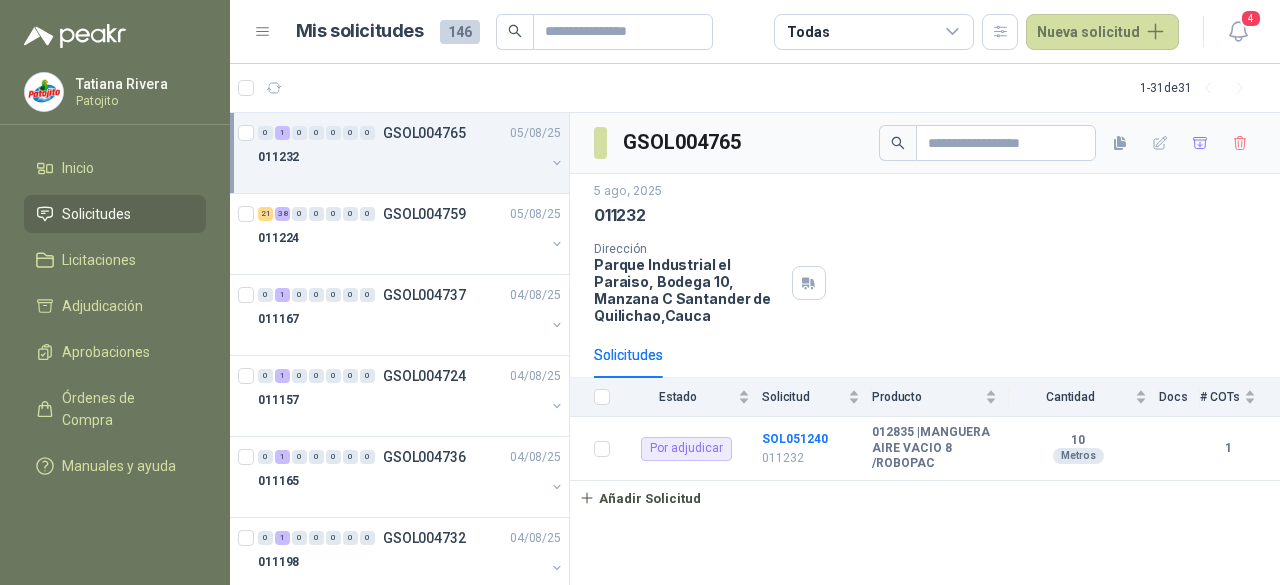 click on "Dirección [LOCATION], Bodega [NUMBER], Manzana [LETTER] [CITY], [STATE]" at bounding box center [925, 283] 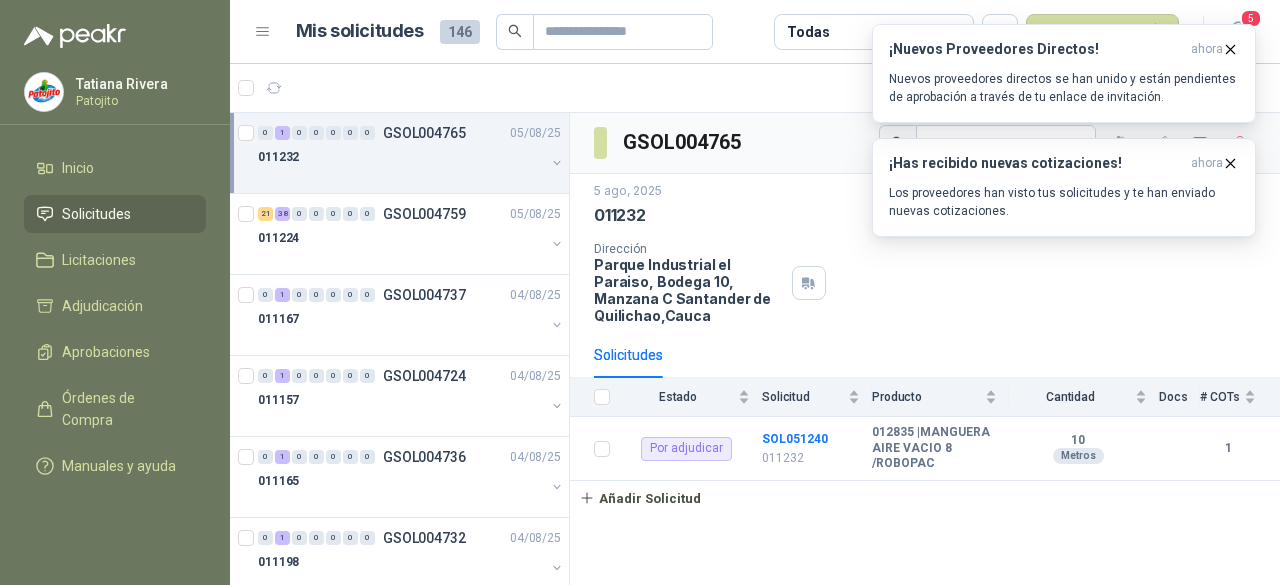 click on "Solicitudes" at bounding box center [115, 214] 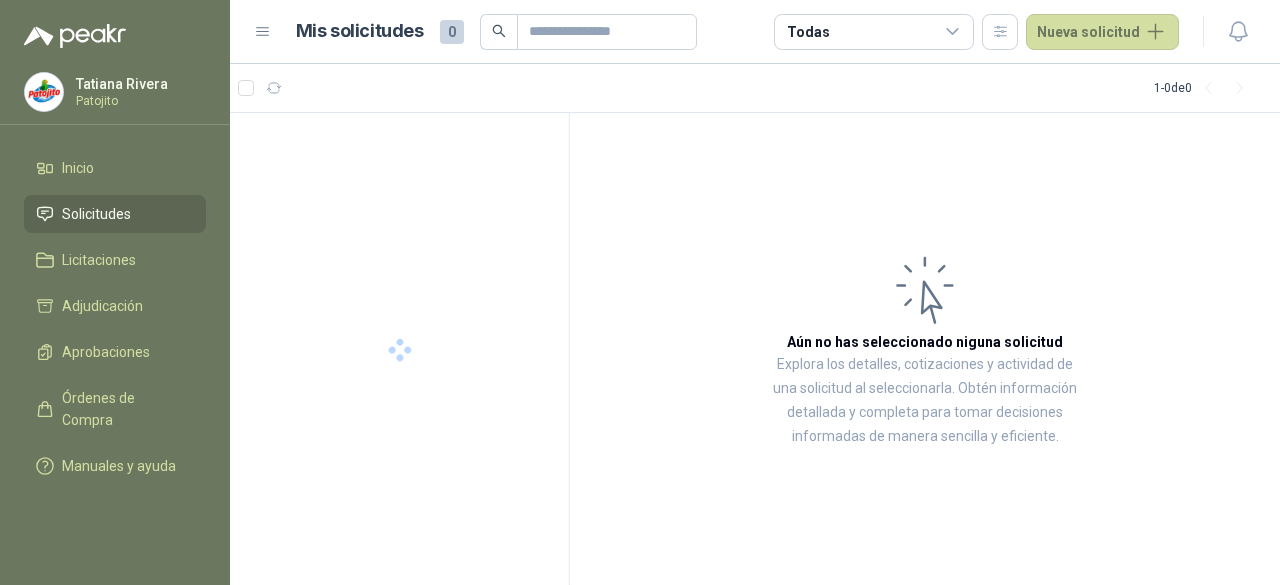scroll, scrollTop: 0, scrollLeft: 0, axis: both 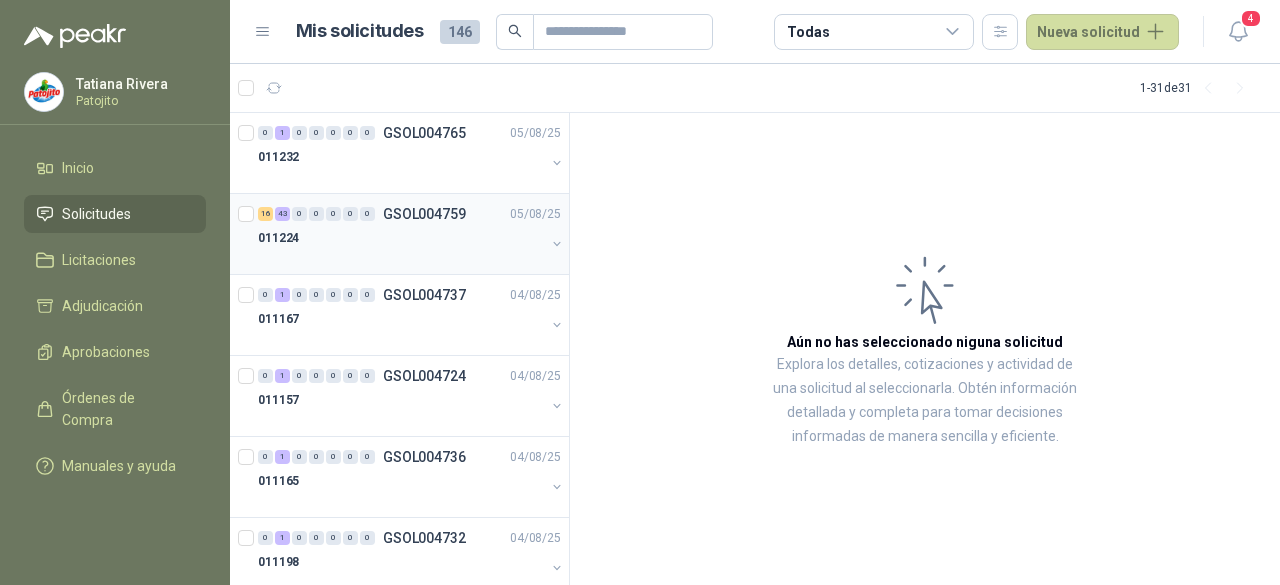 click on "011224" at bounding box center (401, 238) 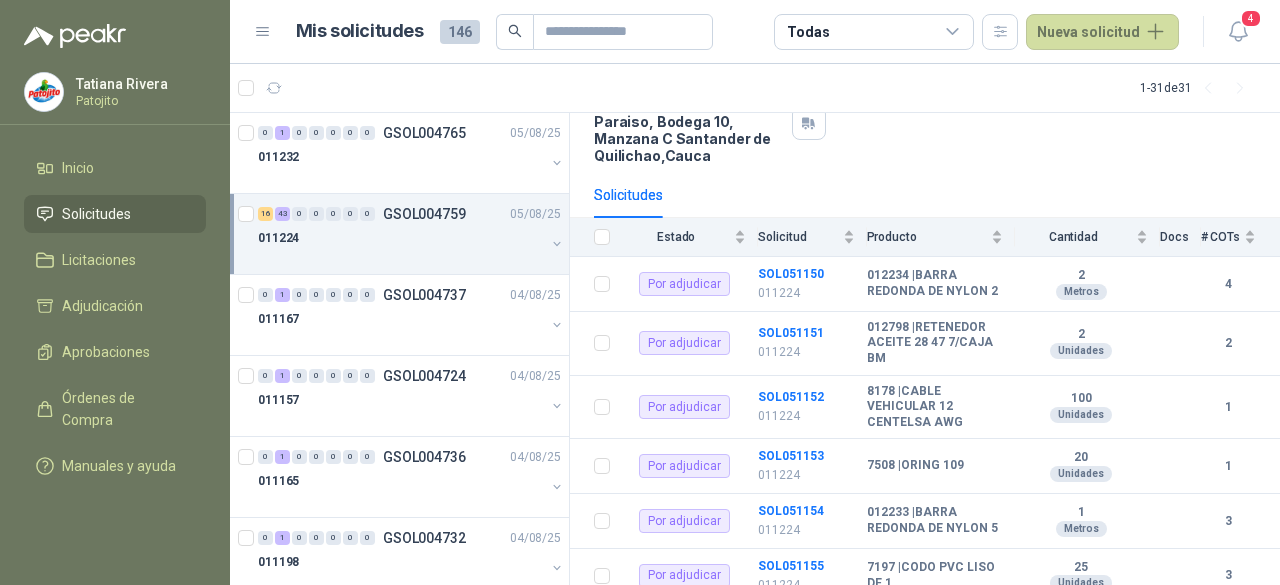 scroll, scrollTop: 0, scrollLeft: 0, axis: both 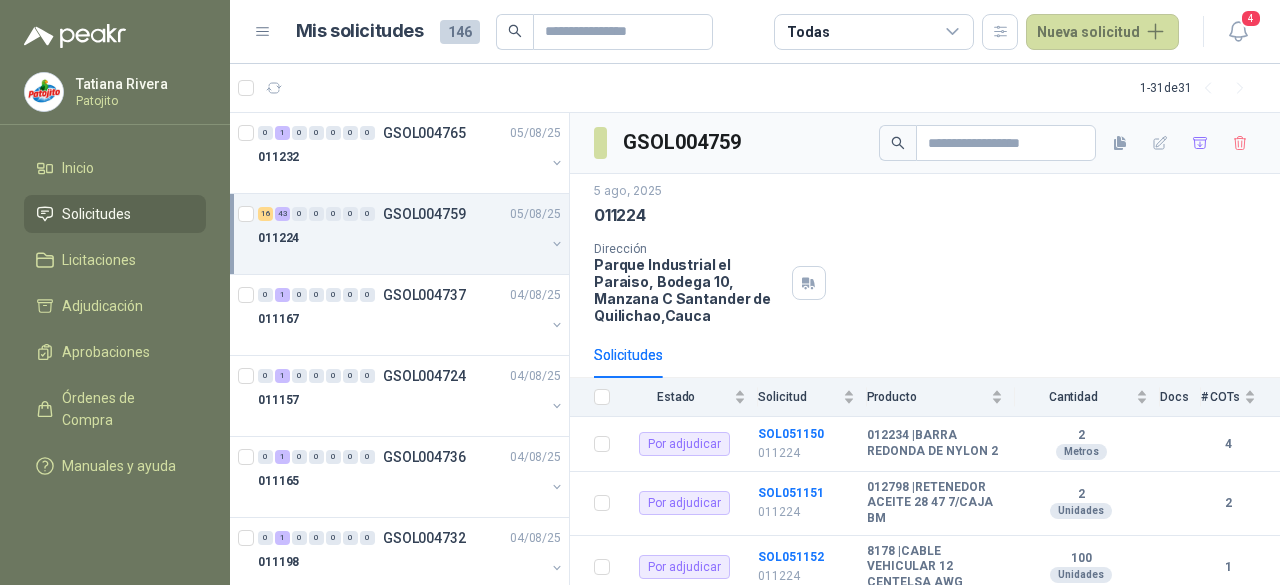click on "Solicitudes" at bounding box center [115, 214] 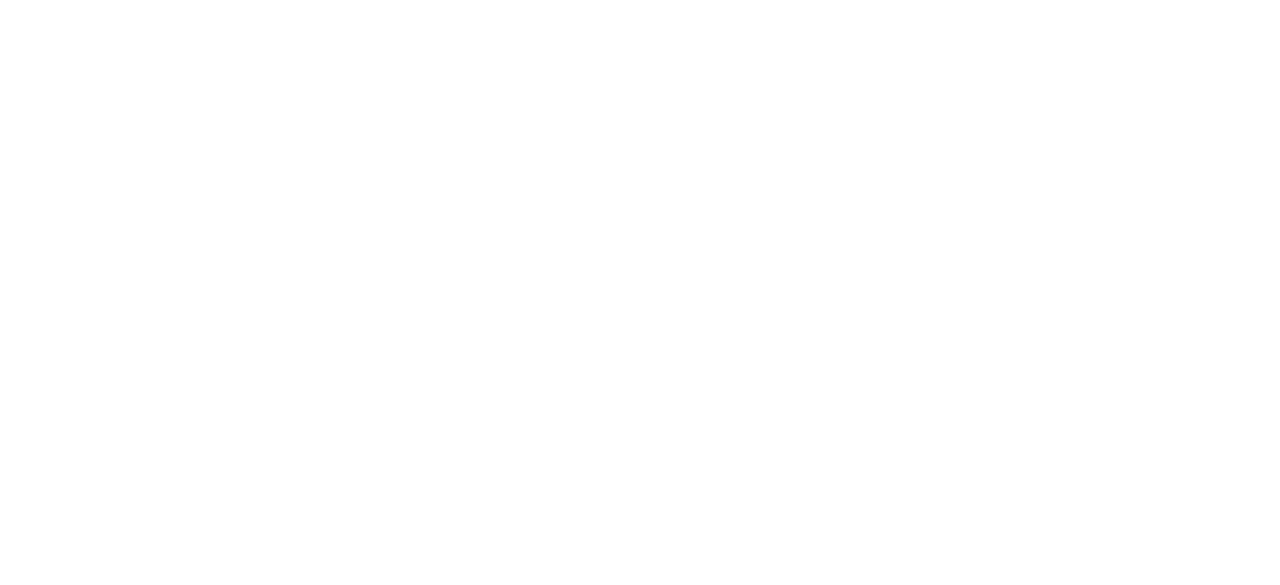 scroll, scrollTop: 0, scrollLeft: 0, axis: both 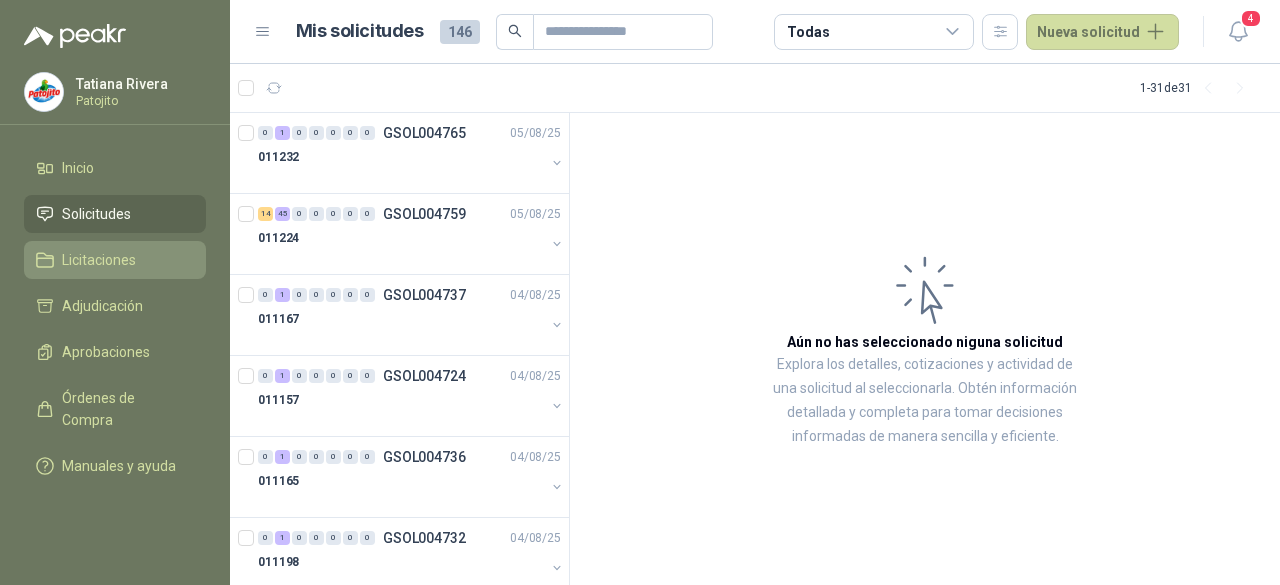click on "Licitaciones" at bounding box center [99, 260] 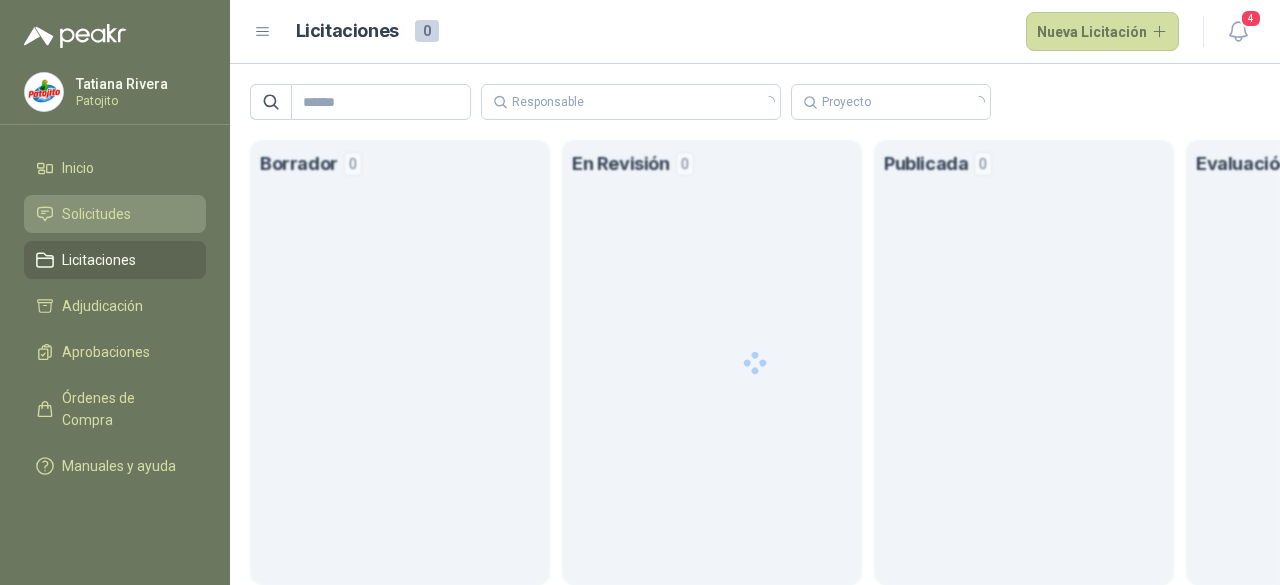 click on "Solicitudes" at bounding box center [96, 214] 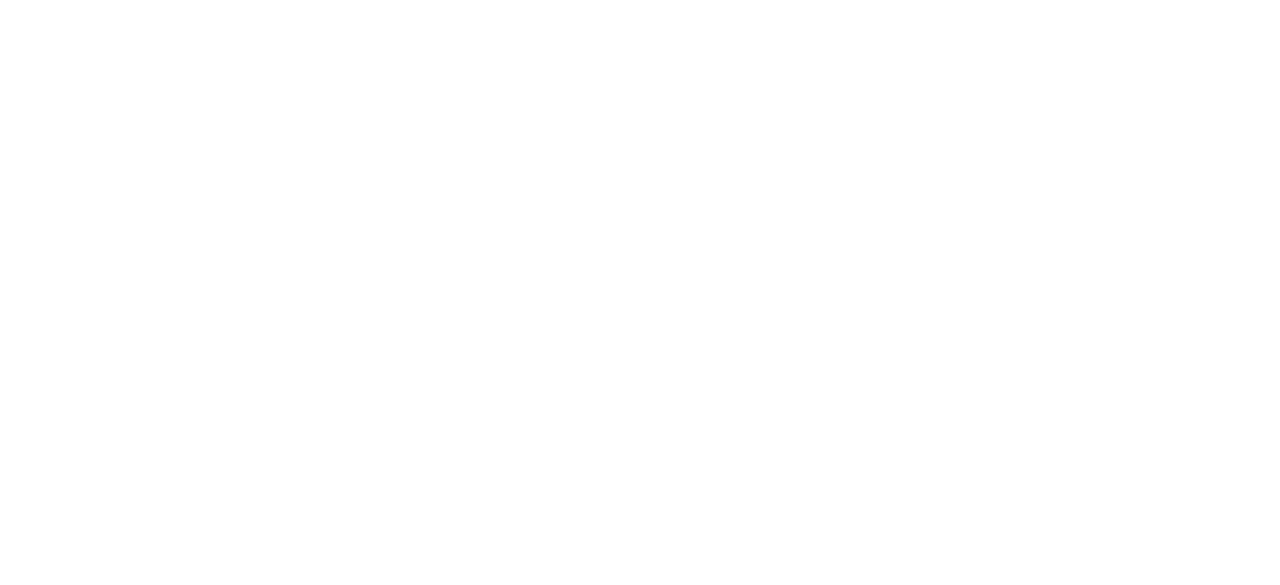 scroll, scrollTop: 0, scrollLeft: 0, axis: both 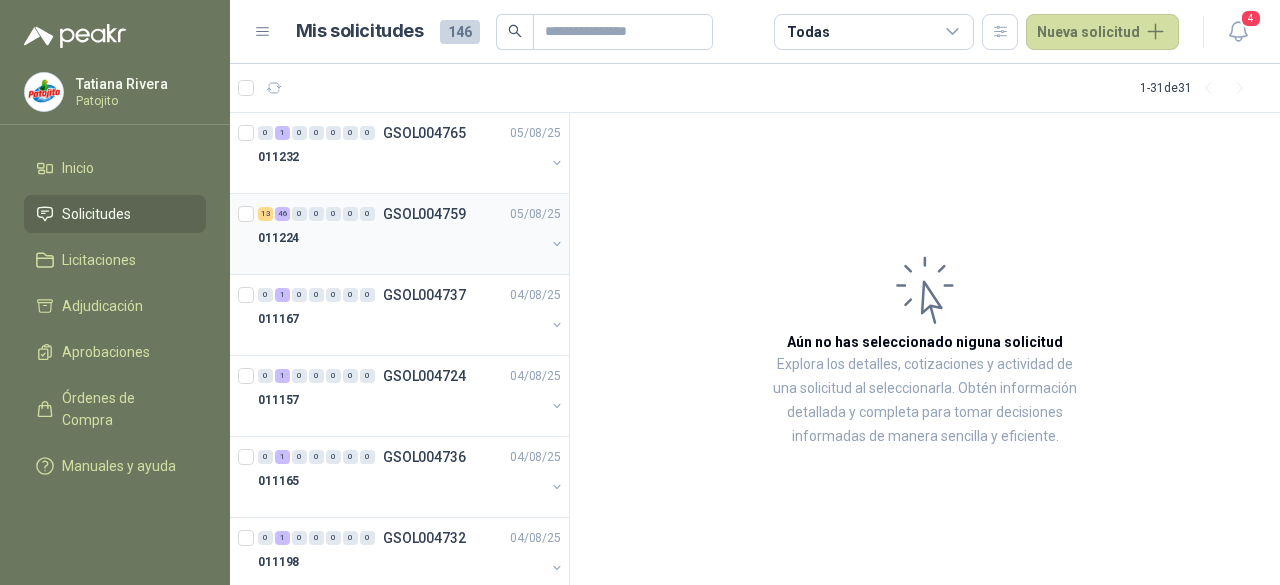 click on "011224" at bounding box center (401, 238) 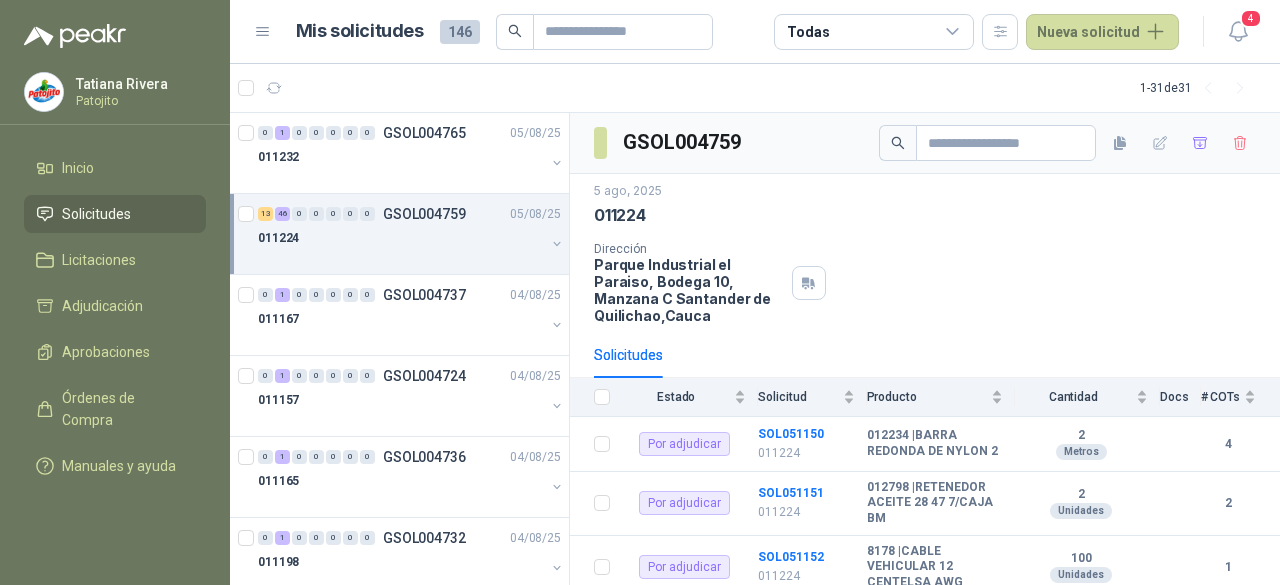 scroll, scrollTop: 414, scrollLeft: 0, axis: vertical 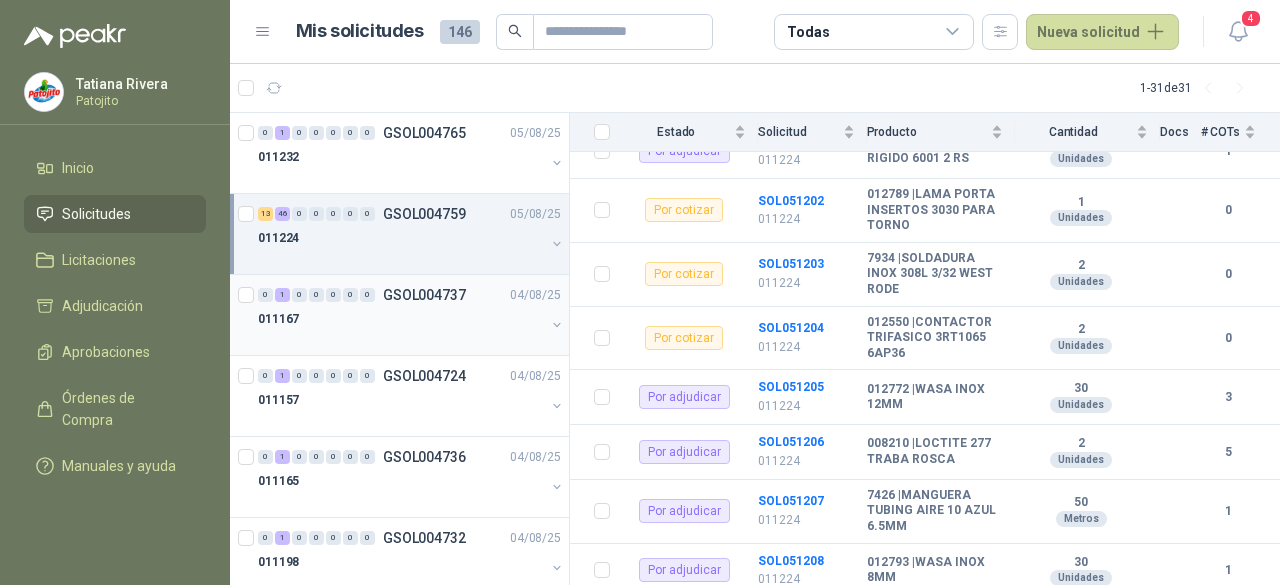 click on "011167" at bounding box center [401, 319] 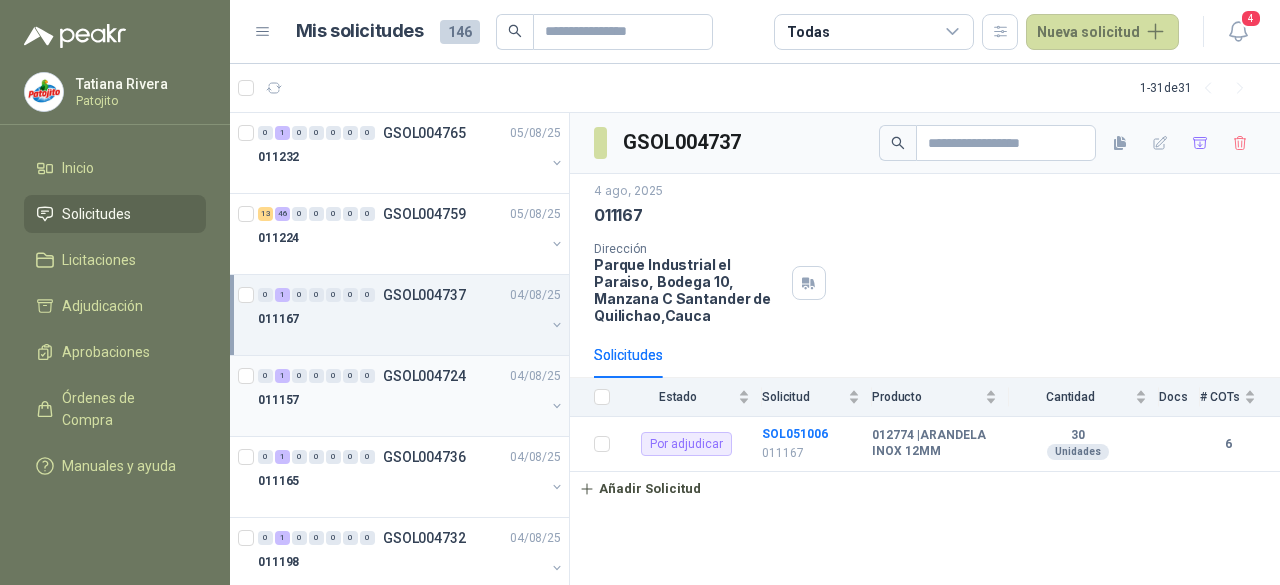 click on "011157" at bounding box center (401, 400) 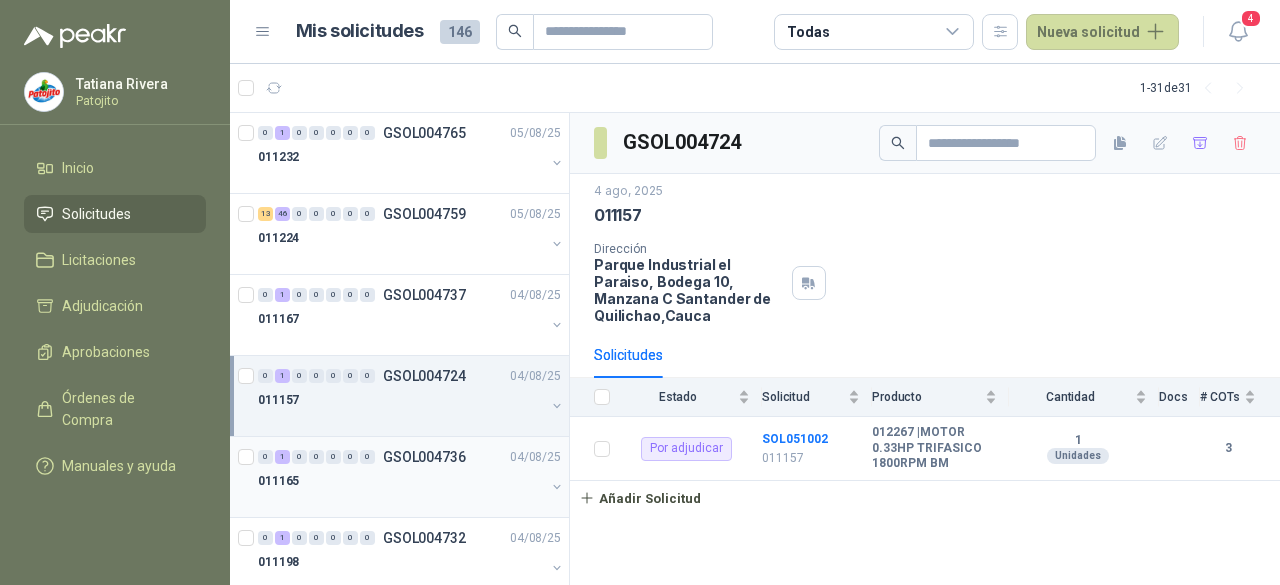 click on "0   1   0   0   0   0   0   GSOL004736 [DATE]" at bounding box center (411, 457) 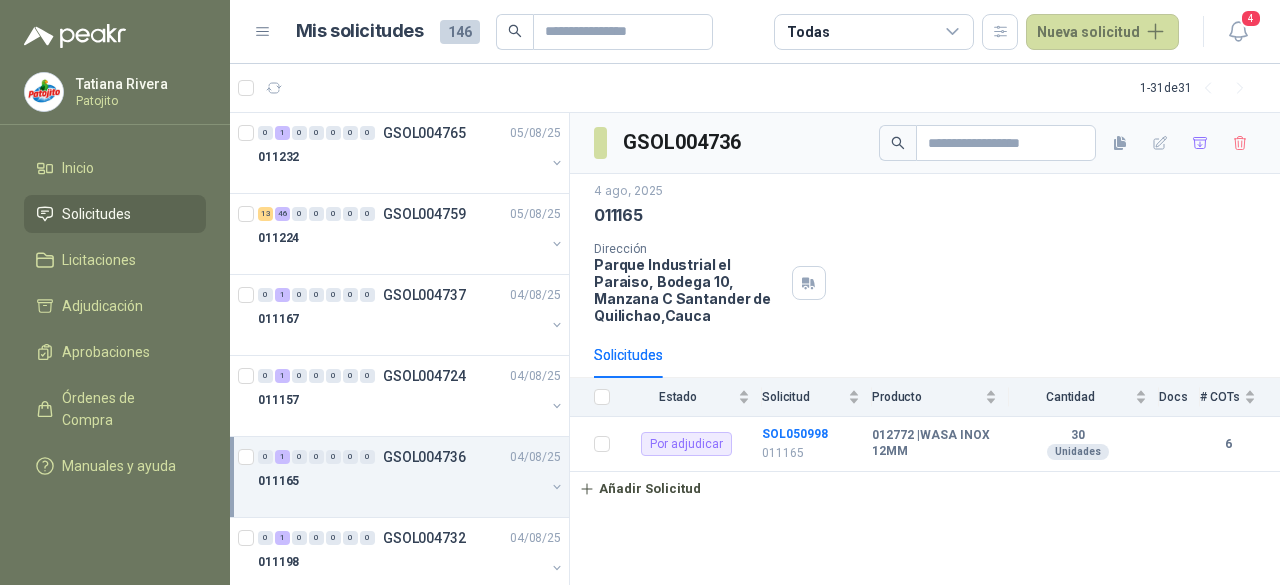 scroll, scrollTop: 414, scrollLeft: 0, axis: vertical 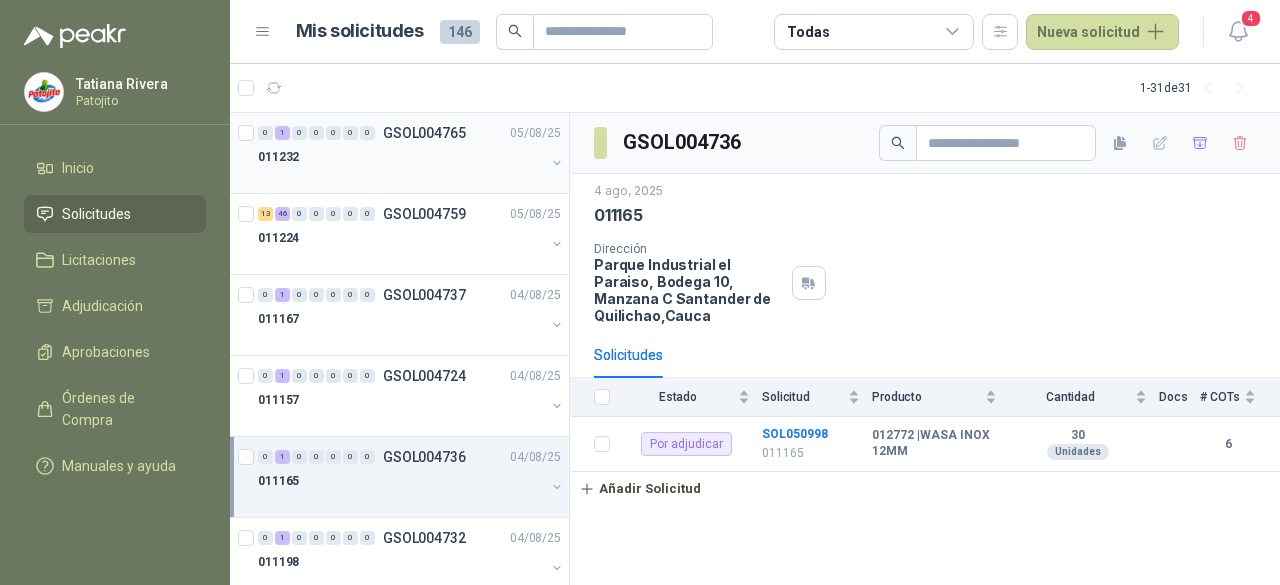 click at bounding box center [401, 177] 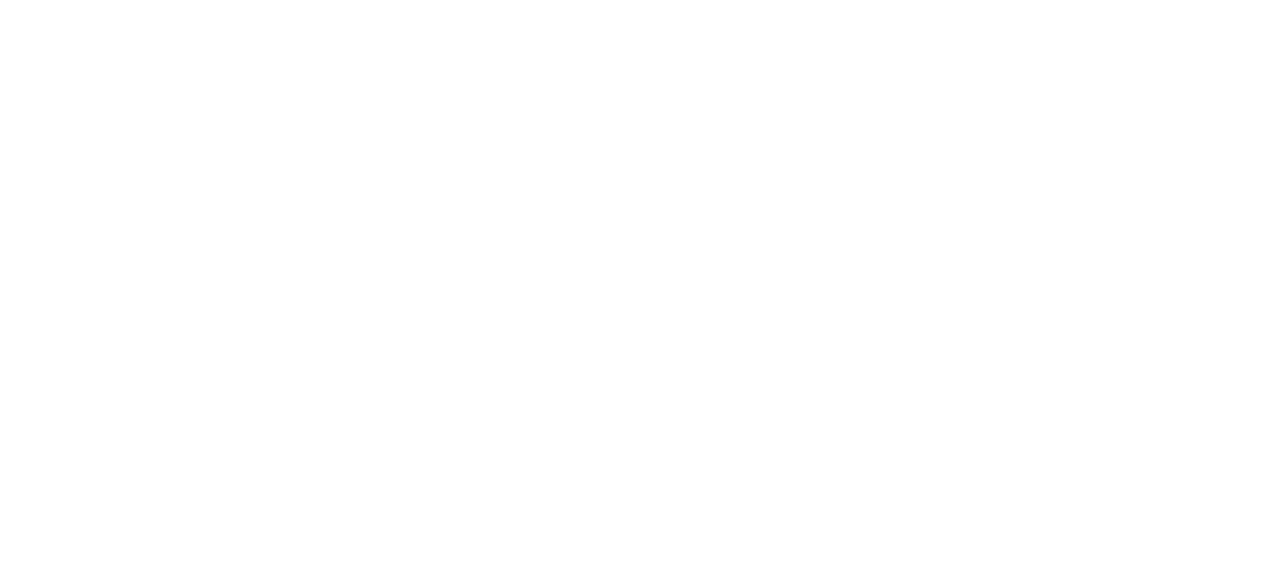 scroll, scrollTop: 0, scrollLeft: 0, axis: both 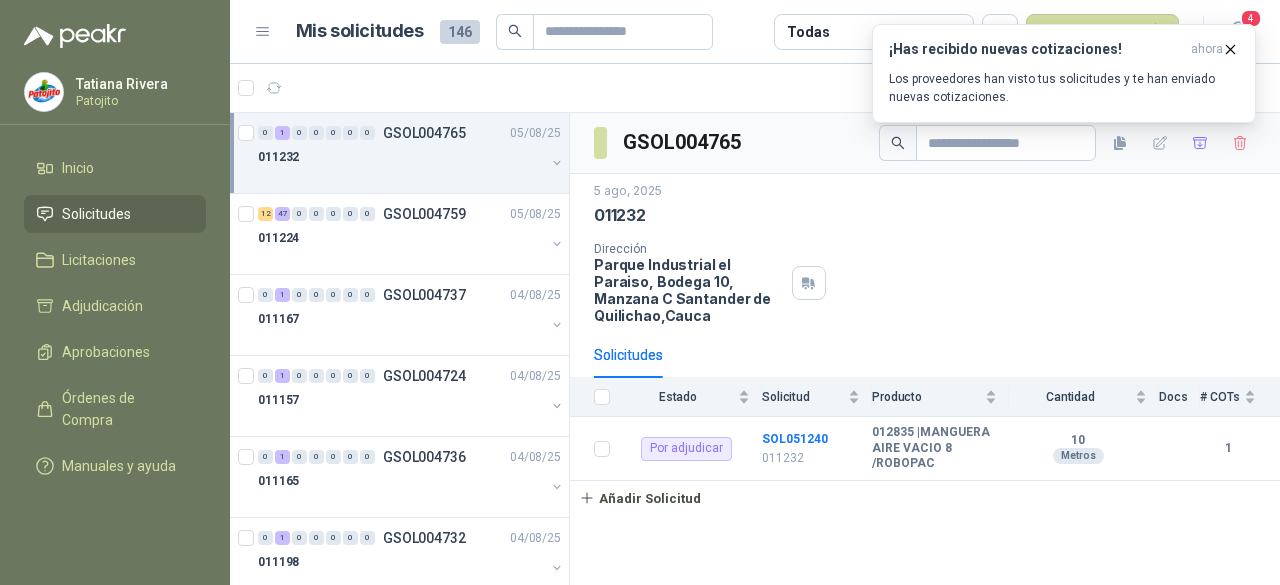 click on "Solicitudes" at bounding box center [115, 214] 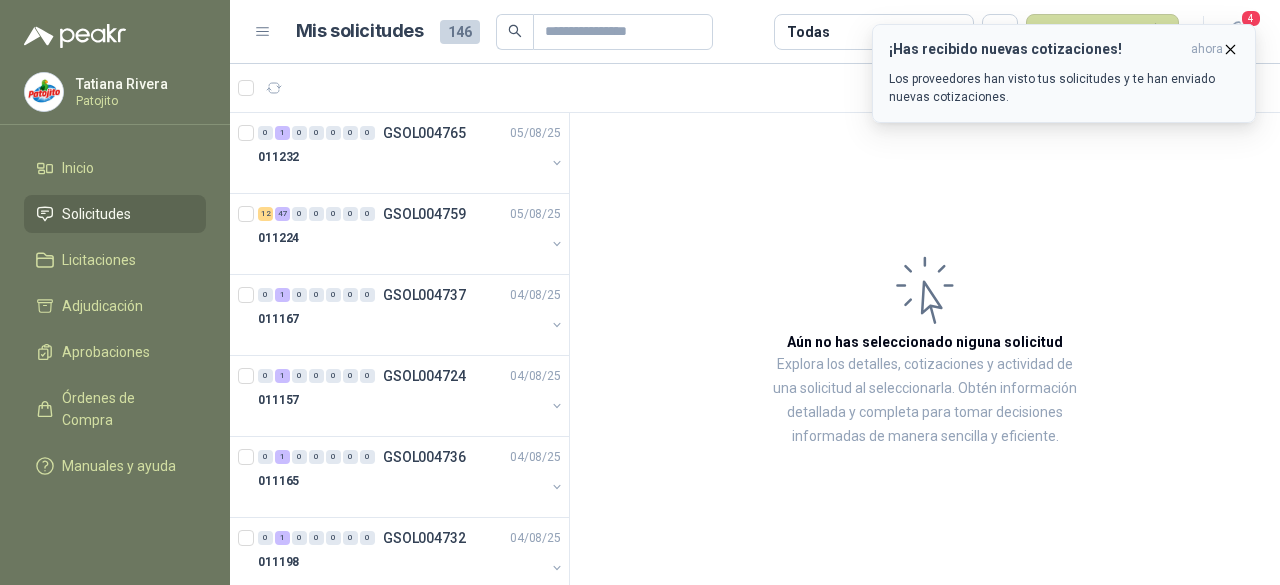click 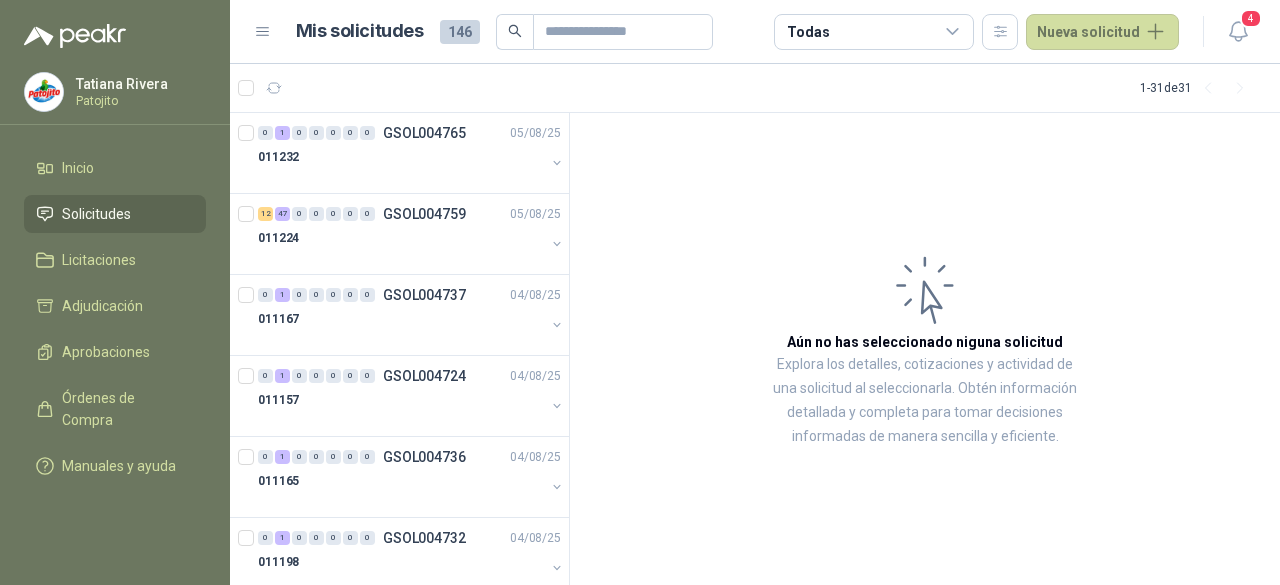 click on "Solicitudes" at bounding box center [96, 214] 